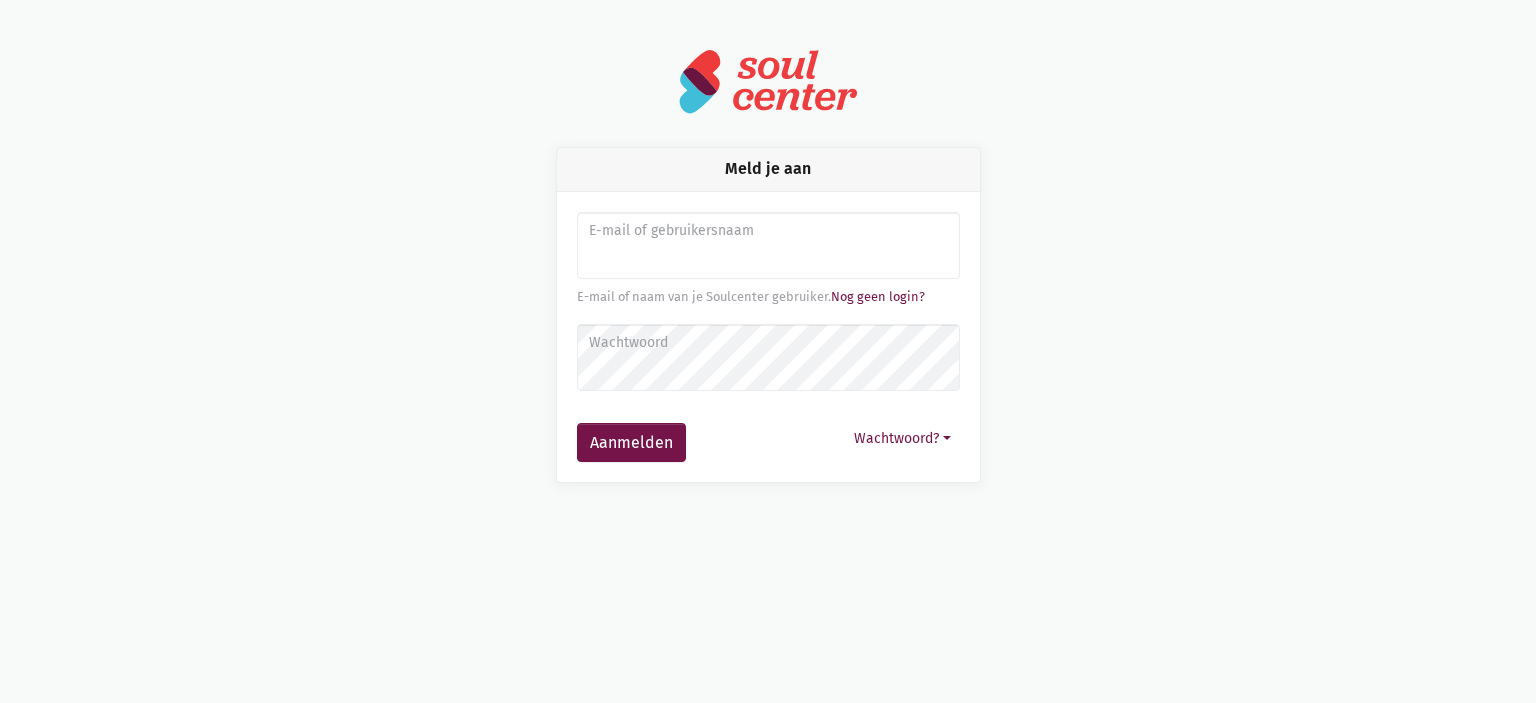 scroll, scrollTop: 0, scrollLeft: 0, axis: both 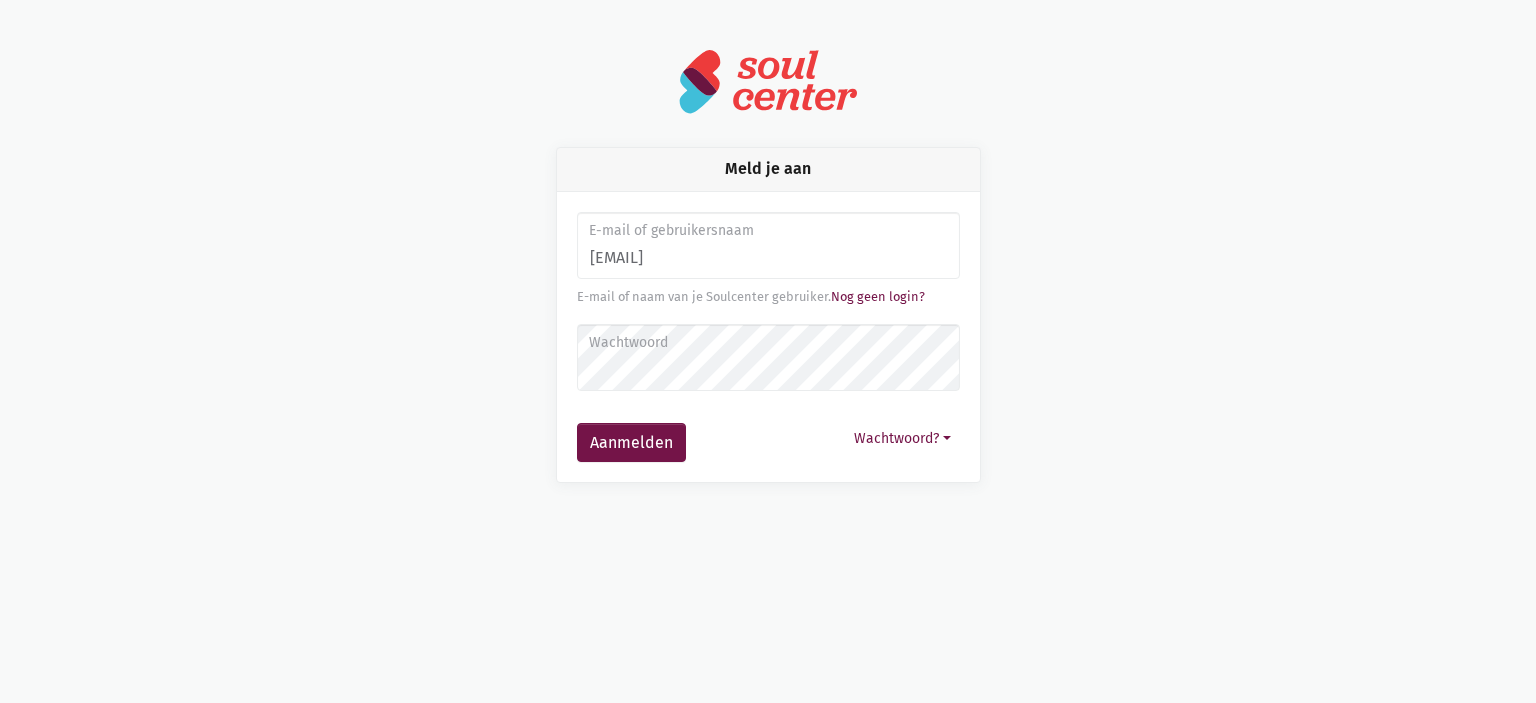 type on "[EMAIL]" 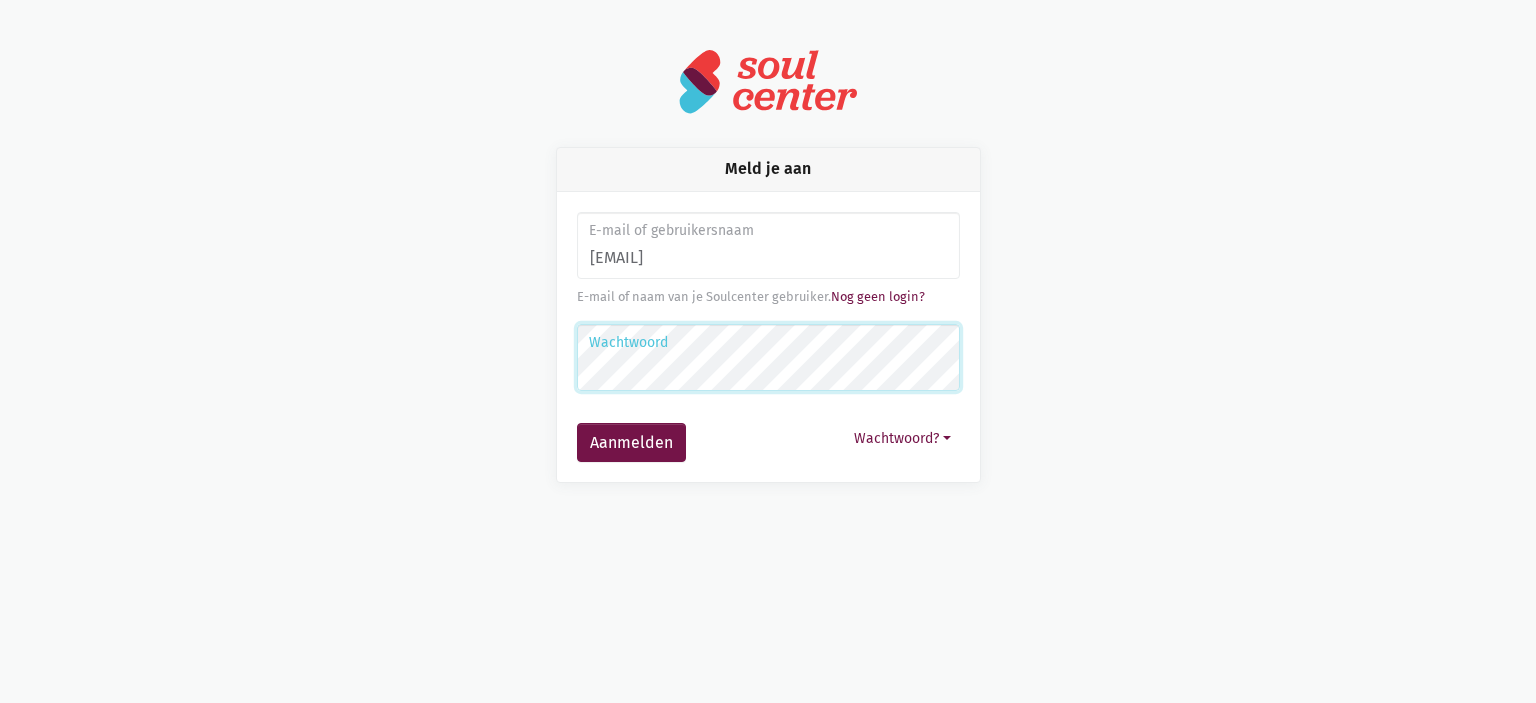 click on "Aanmelden" at bounding box center (631, 443) 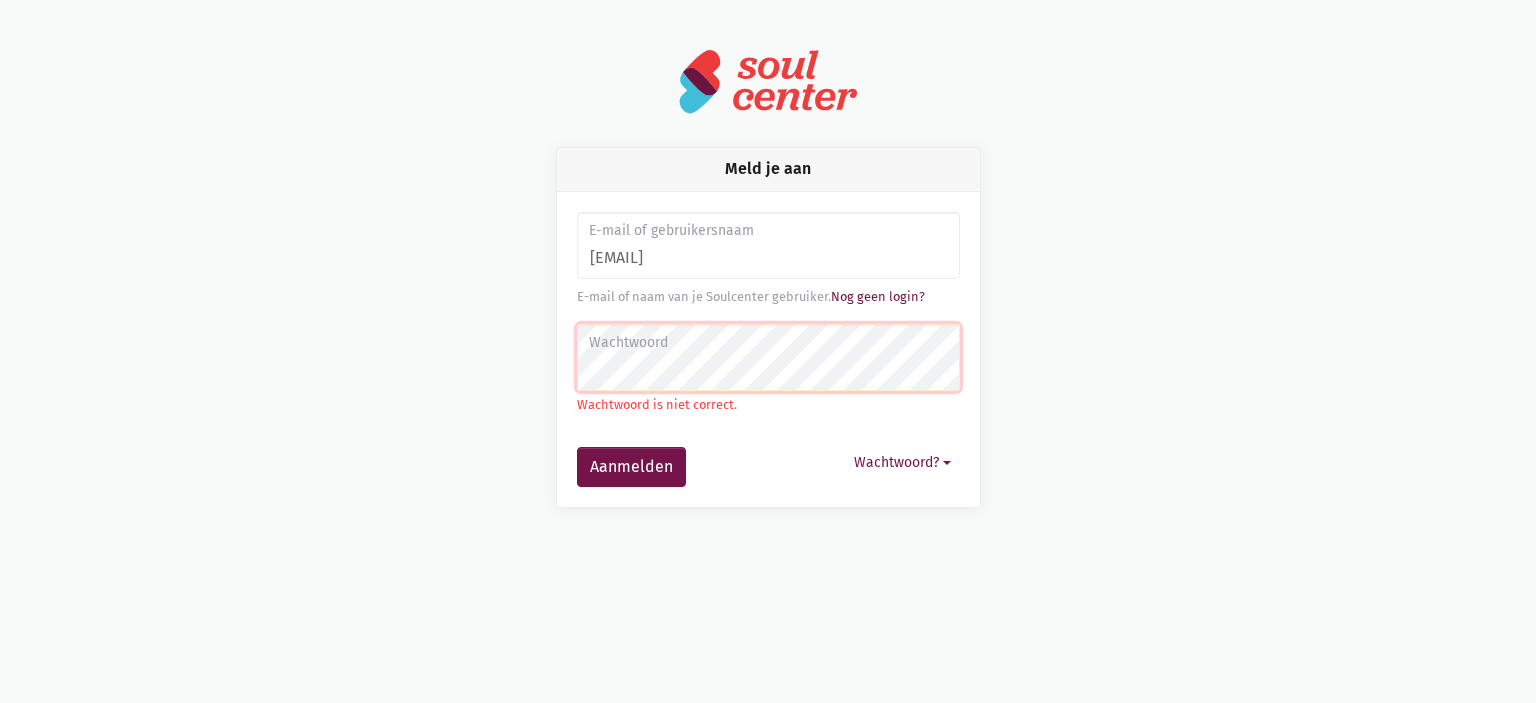scroll, scrollTop: 0, scrollLeft: 0, axis: both 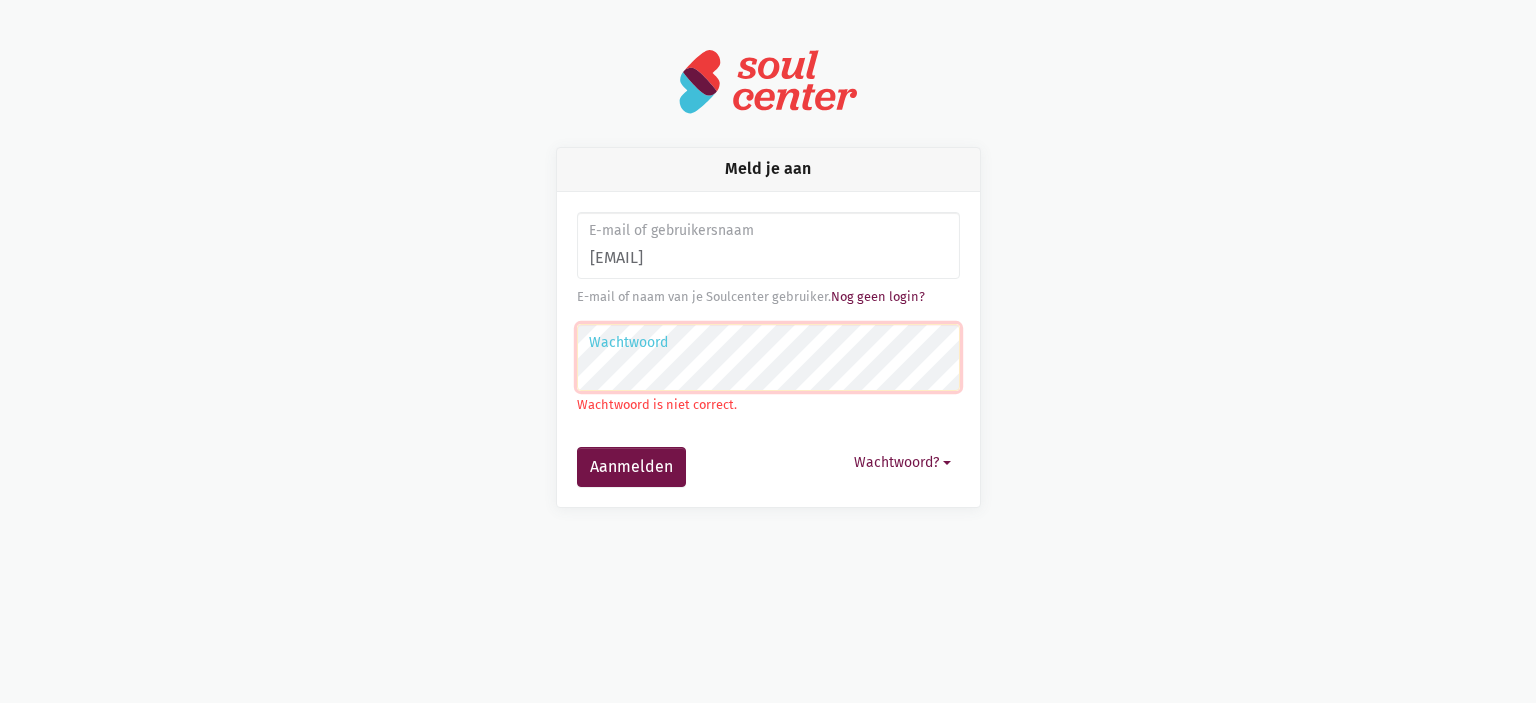 click on "Aanmelden" at bounding box center [631, 467] 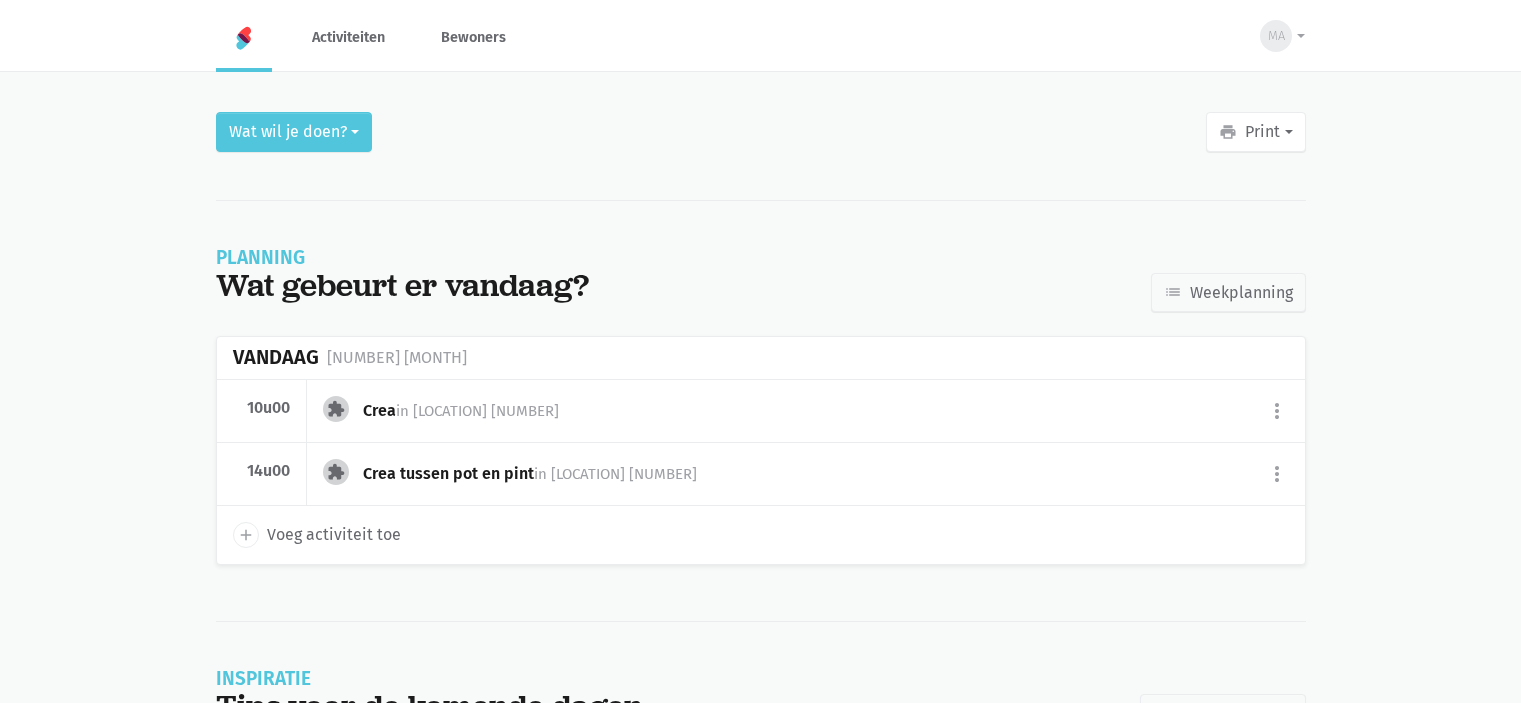 scroll, scrollTop: 0, scrollLeft: 0, axis: both 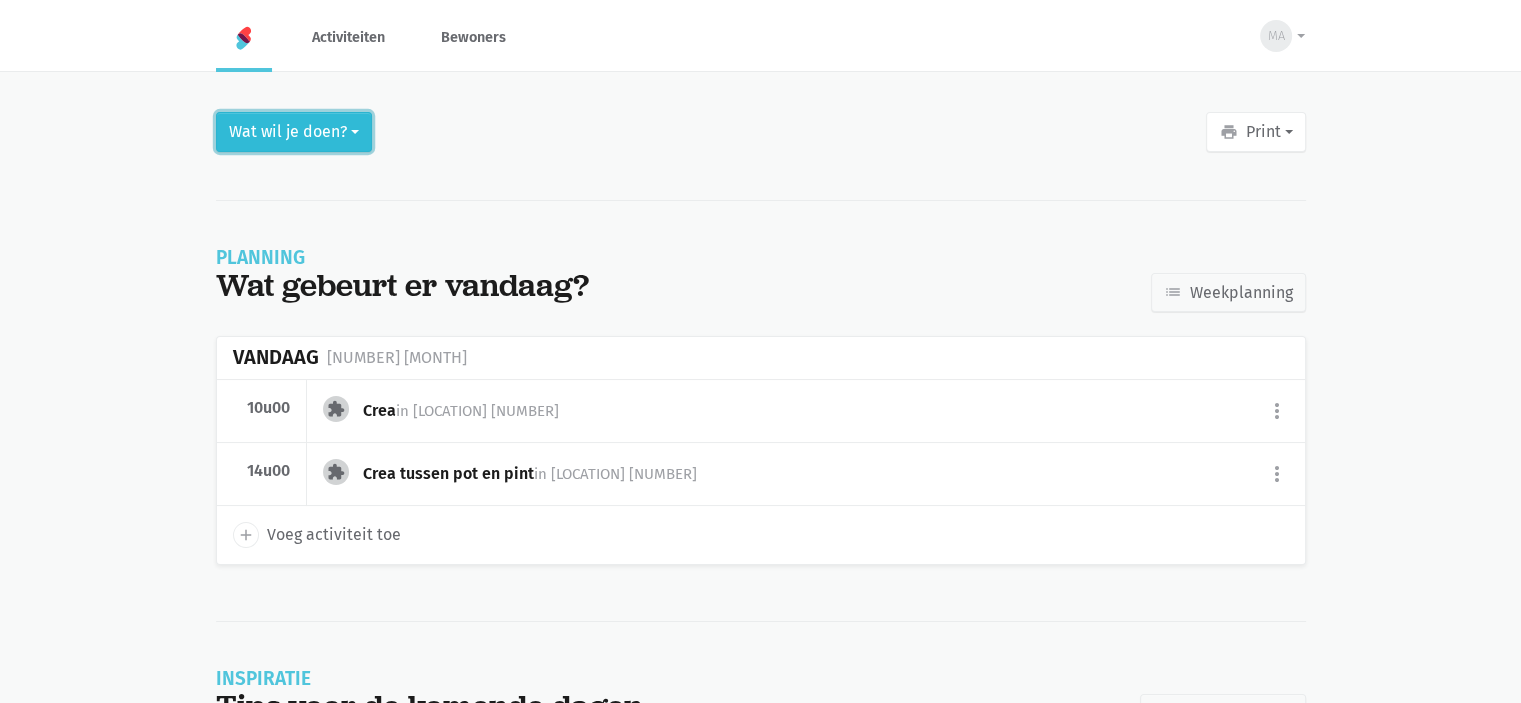 click on "Wat wil je doen?" at bounding box center (294, 132) 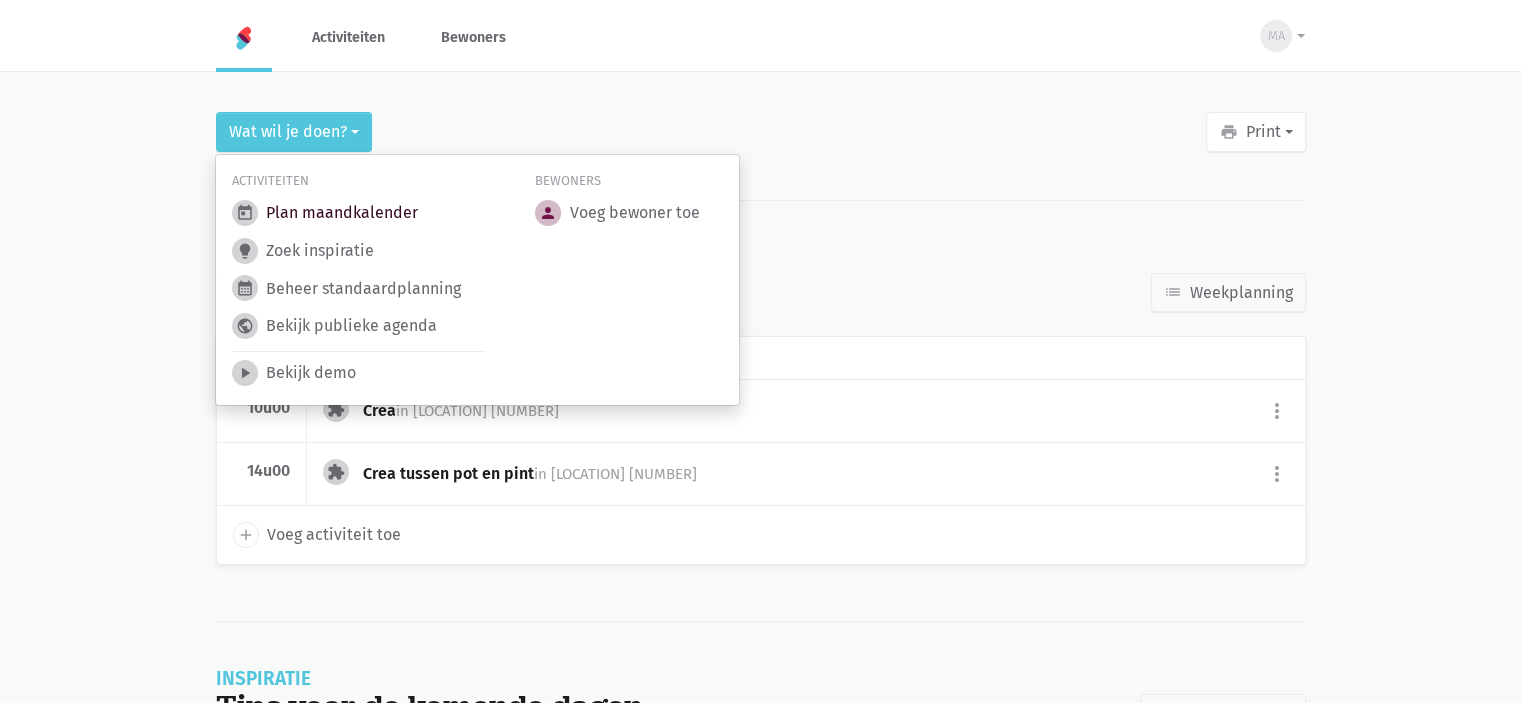 click on "today
Plan maandkalender" at bounding box center (325, 213) 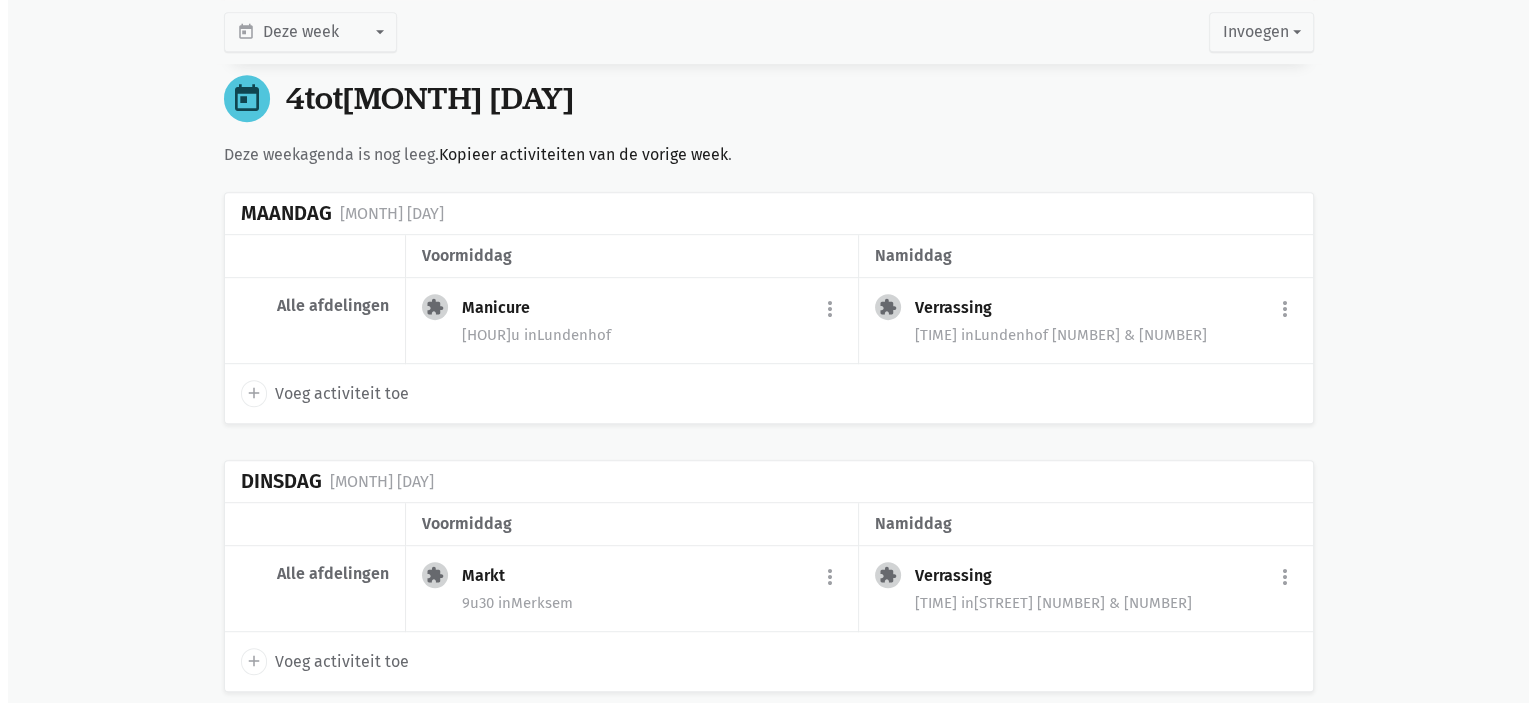 scroll, scrollTop: 1100, scrollLeft: 0, axis: vertical 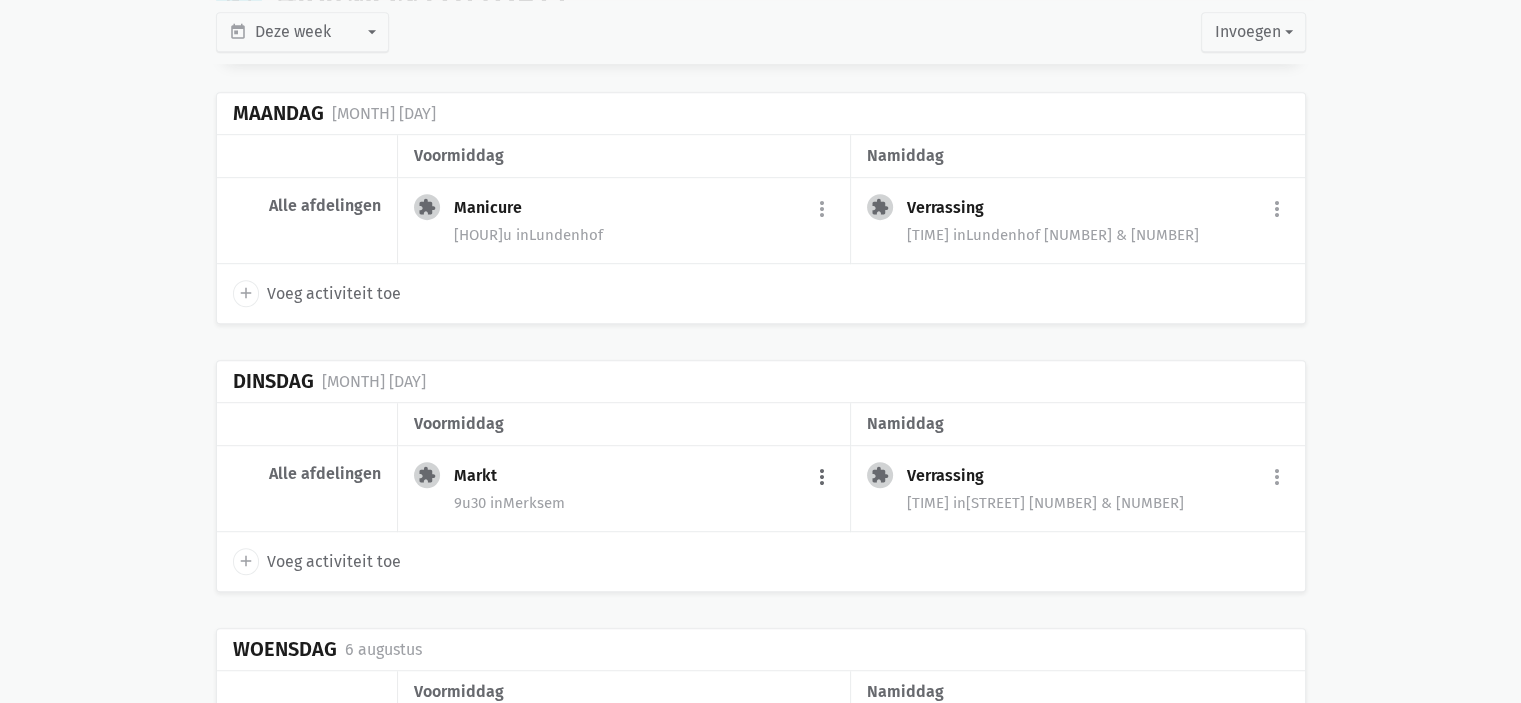 click on "more_vert" at bounding box center (822, 477) 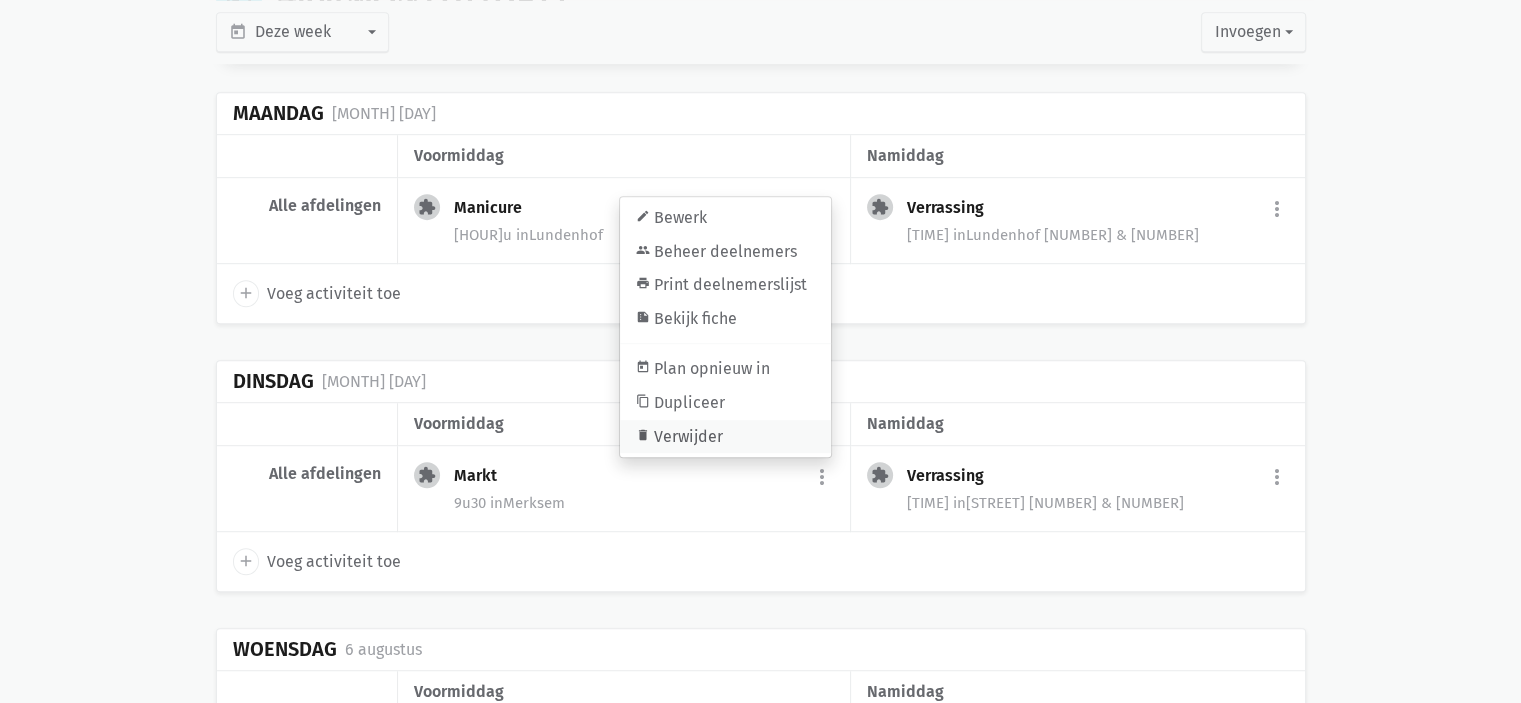 click on "delete
Verwijder" at bounding box center (725, 436) 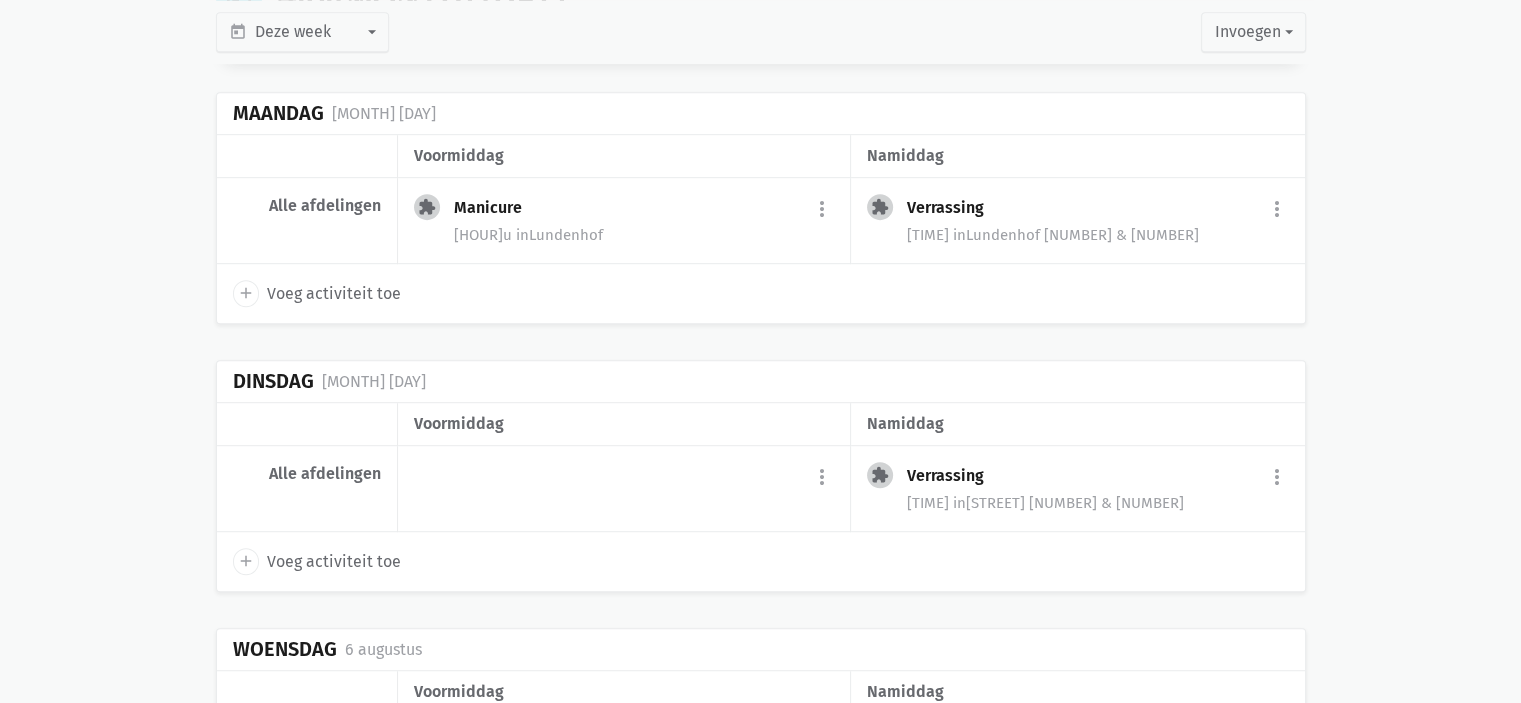 click on "add" at bounding box center [246, 561] 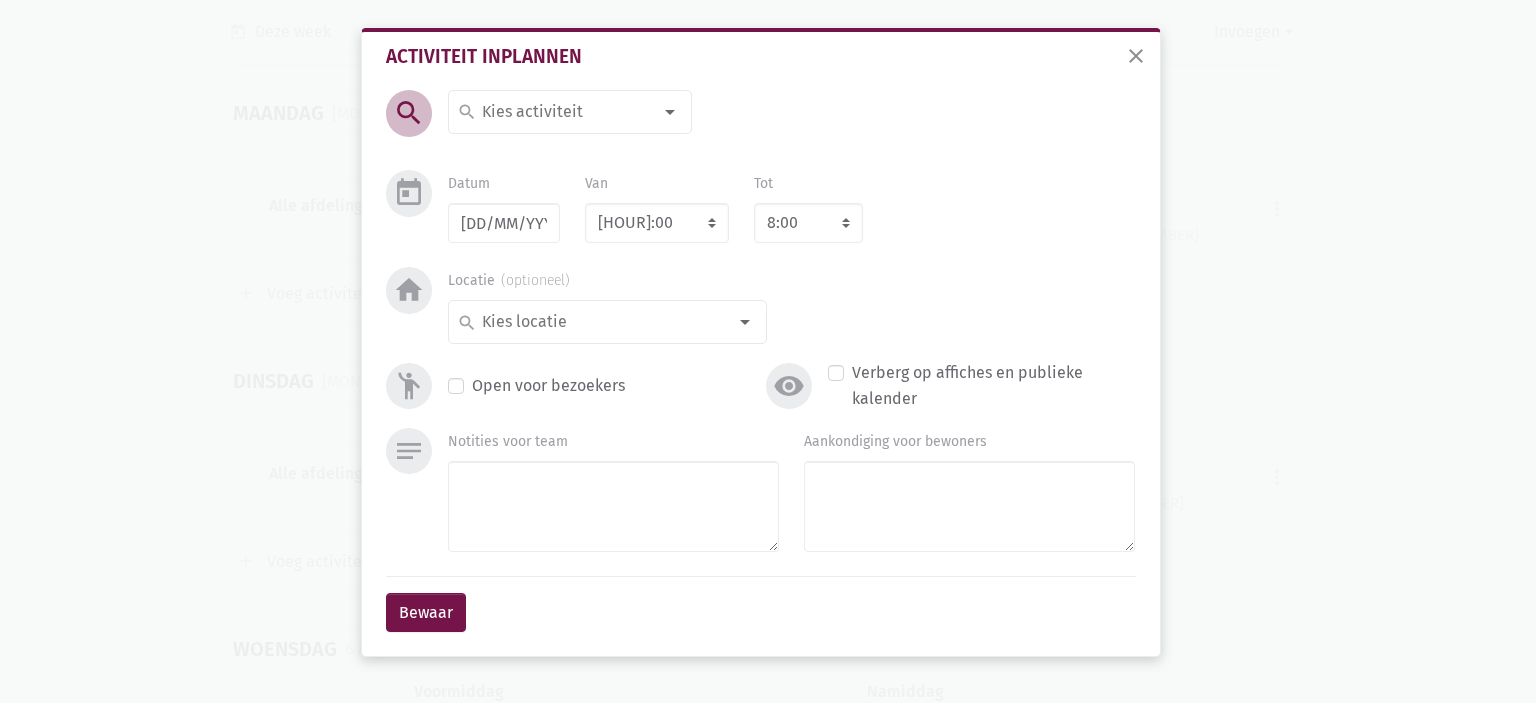 click at bounding box center (565, 112) 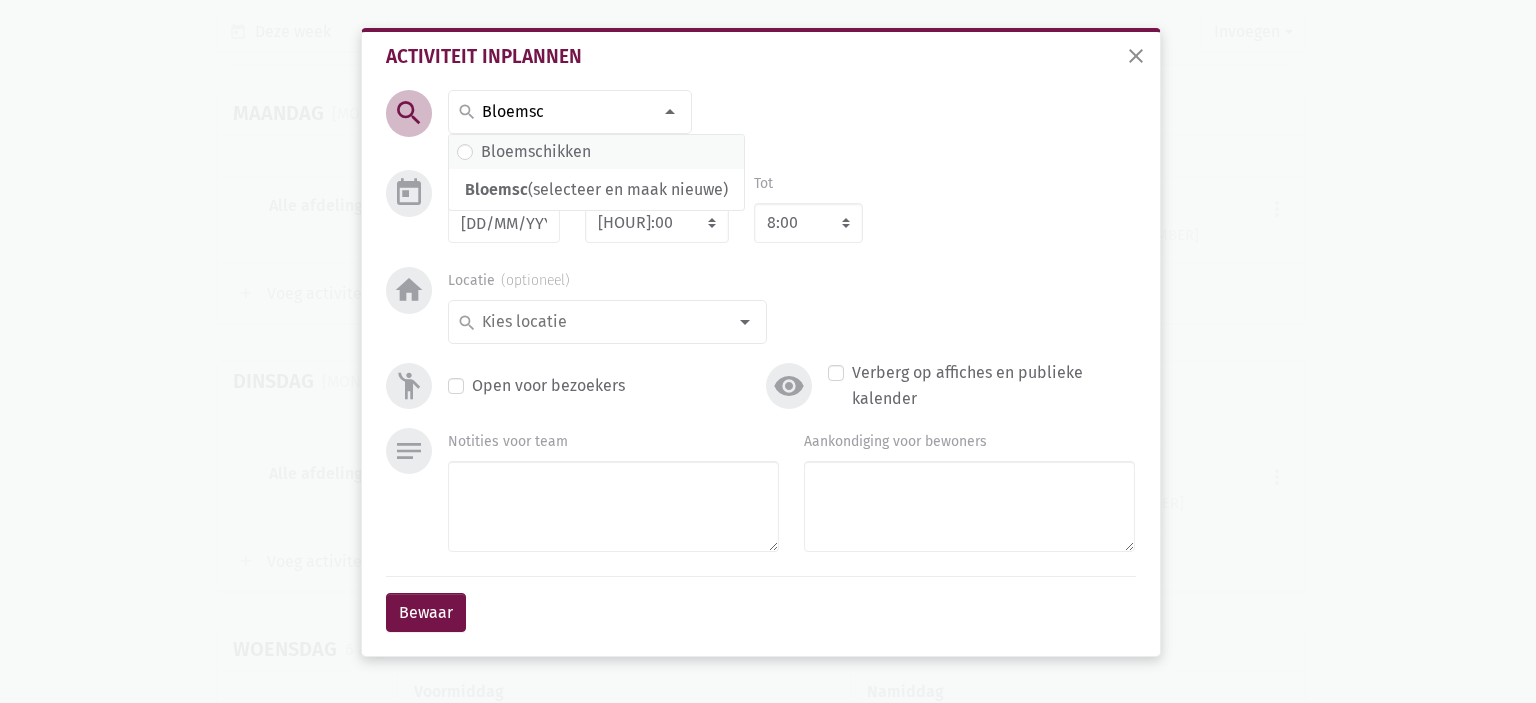 type on "Bloemsc" 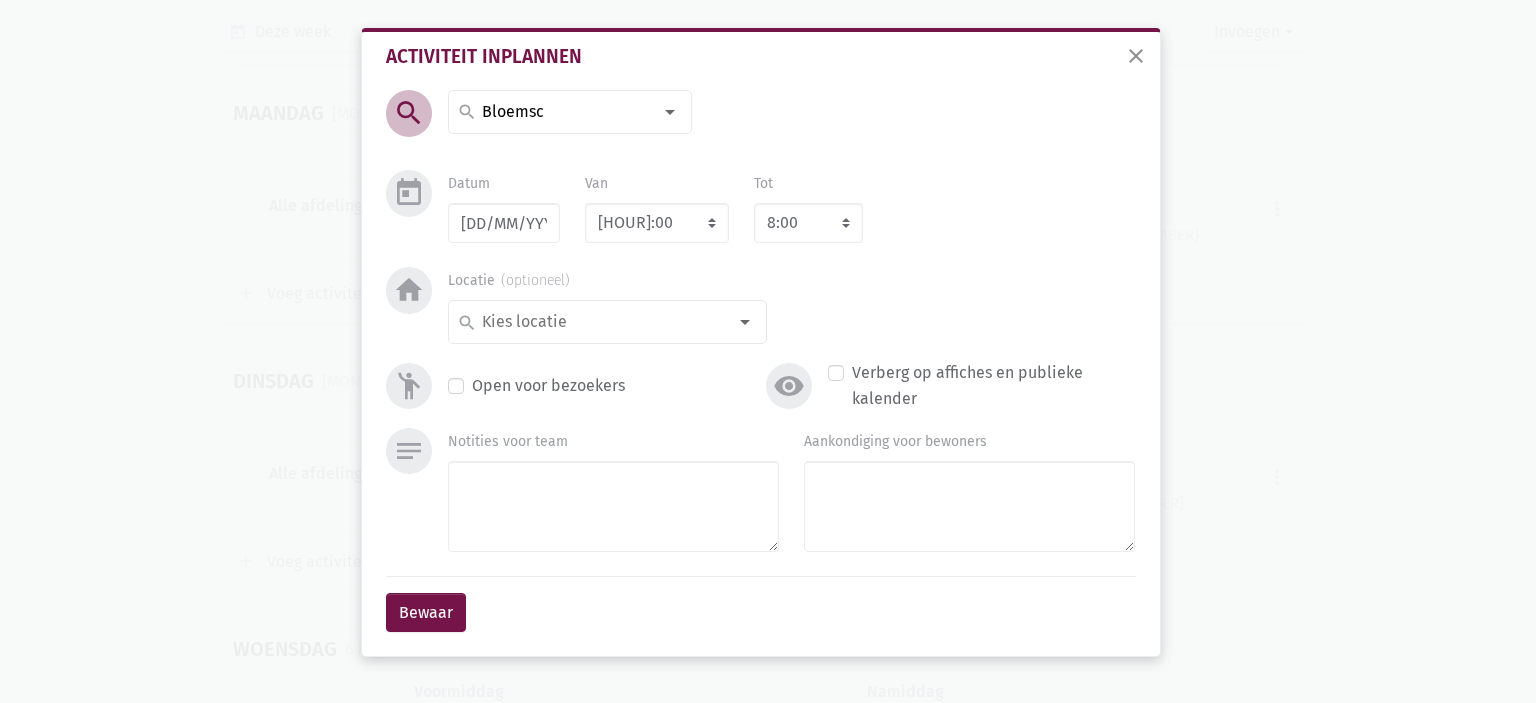 type 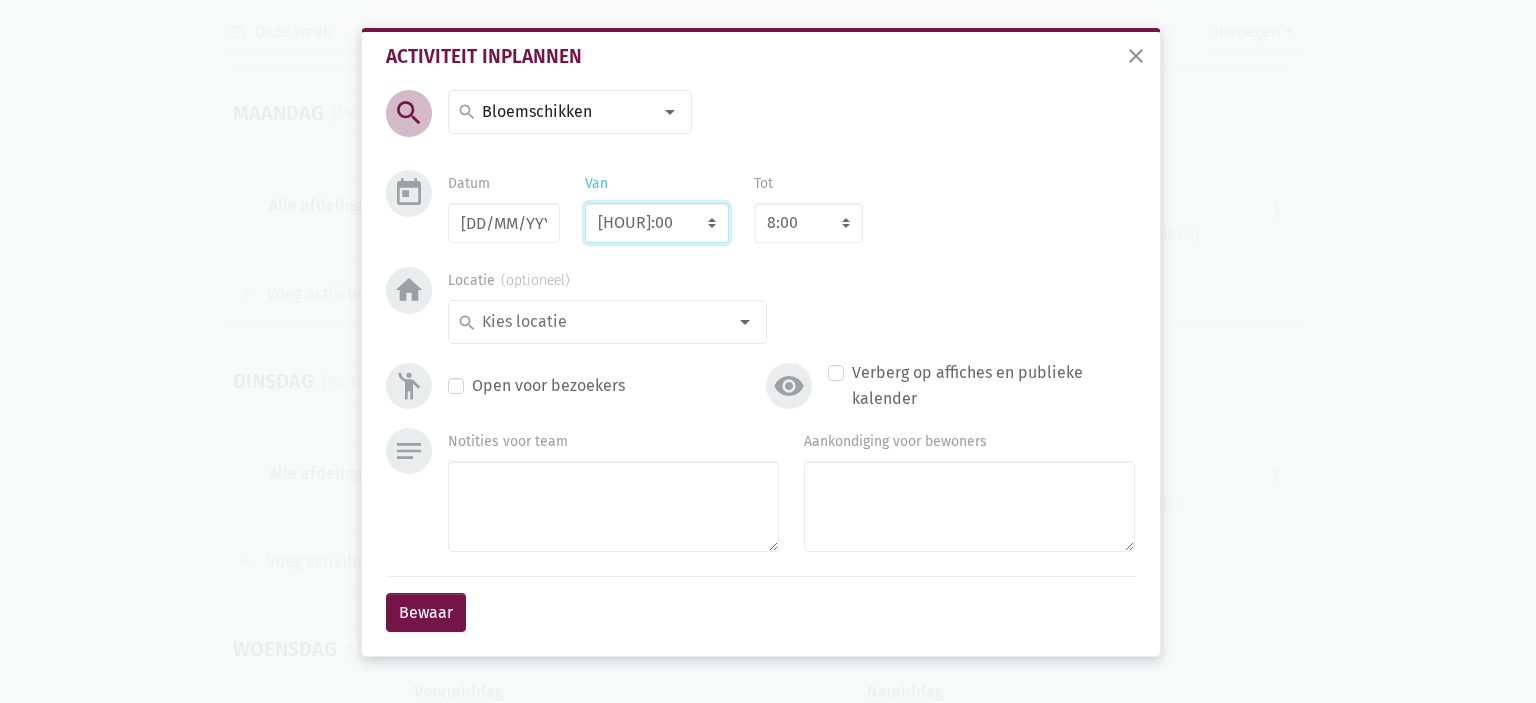 click on "[TIME]
[TIME]
[TIME]
[TIME]
[TIME]
[TIME]
[TIME]
[TIME]
[TIME]
[TIME]
[TIME]
[TIME]
[TIME]
[TIME]
[TIME]
[TIME]
[TIME]
[TIME]
[TIME]
[TIME]
[TIME]
[TIME]
[TIME]
[TIME]
[TIME]
[TIME]
[TIME]
[TIME]
[TIME]
[TIME]
[TIME]
[TIME]
[TIME]
[TIME]
[TIME]
[TIME]
[TIME]
[TIME]
[TIME]
[TIME]
[TIME]
[TIME]
[TIME]
[TIME]
[TIME]
[TIME]
[TIME]
[TIME]
[TIME]
[TIME]
[TIME]
[TIME]
[TIME]
[TIME]
[TIME]
[TIME]
[TIME]
[TIME]" at bounding box center [657, 223] 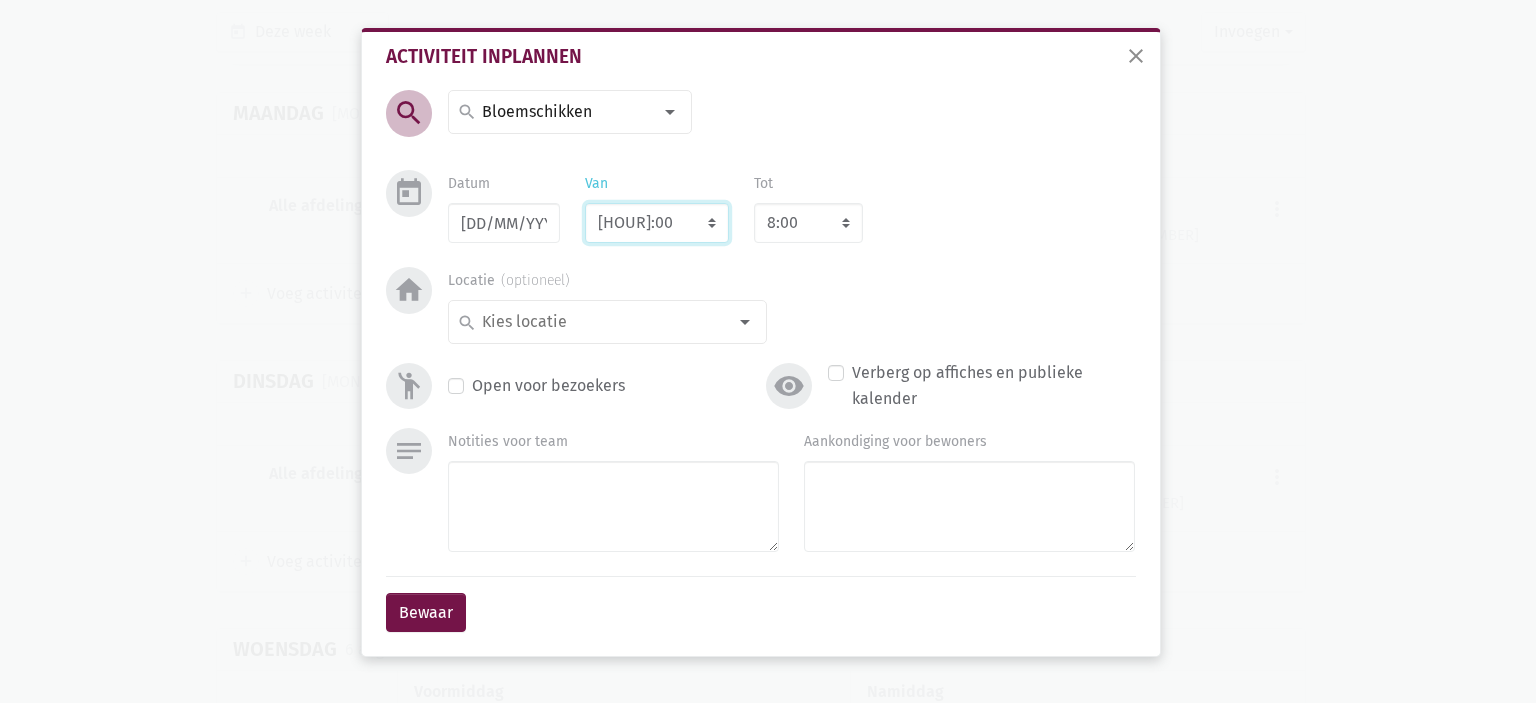 select on "9:00" 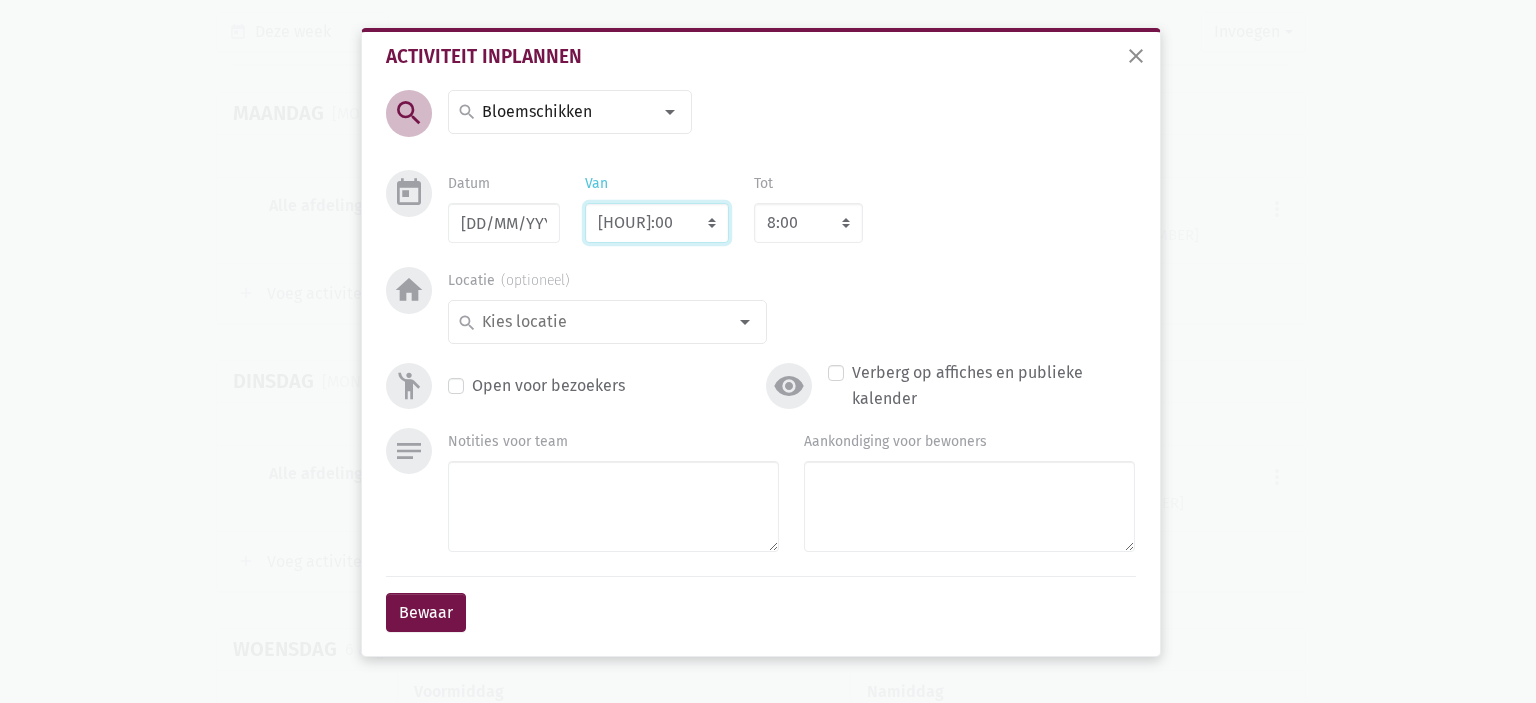 click on "[TIME]
[TIME]
[TIME]
[TIME]
[TIME]
[TIME]
[TIME]
[TIME]
[TIME]
[TIME]
[TIME]
[TIME]
[TIME]
[TIME]
[TIME]
[TIME]
[TIME]
[TIME]
[TIME]
[TIME]
[TIME]
[TIME]
[TIME]
[TIME]
[TIME]
[TIME]
[TIME]
[TIME]
[TIME]
[TIME]
[TIME]
[TIME]
[TIME]
[TIME]
[TIME]
[TIME]
[TIME]
[TIME]
[TIME]
[TIME]
[TIME]
[TIME]
[TIME]
[TIME]
[TIME]
[TIME]
[TIME]
[TIME]
[TIME]
[TIME]
[TIME]
[TIME]
[TIME]
[TIME]
[TIME]
[TIME]
[TIME]
[TIME]" at bounding box center [657, 223] 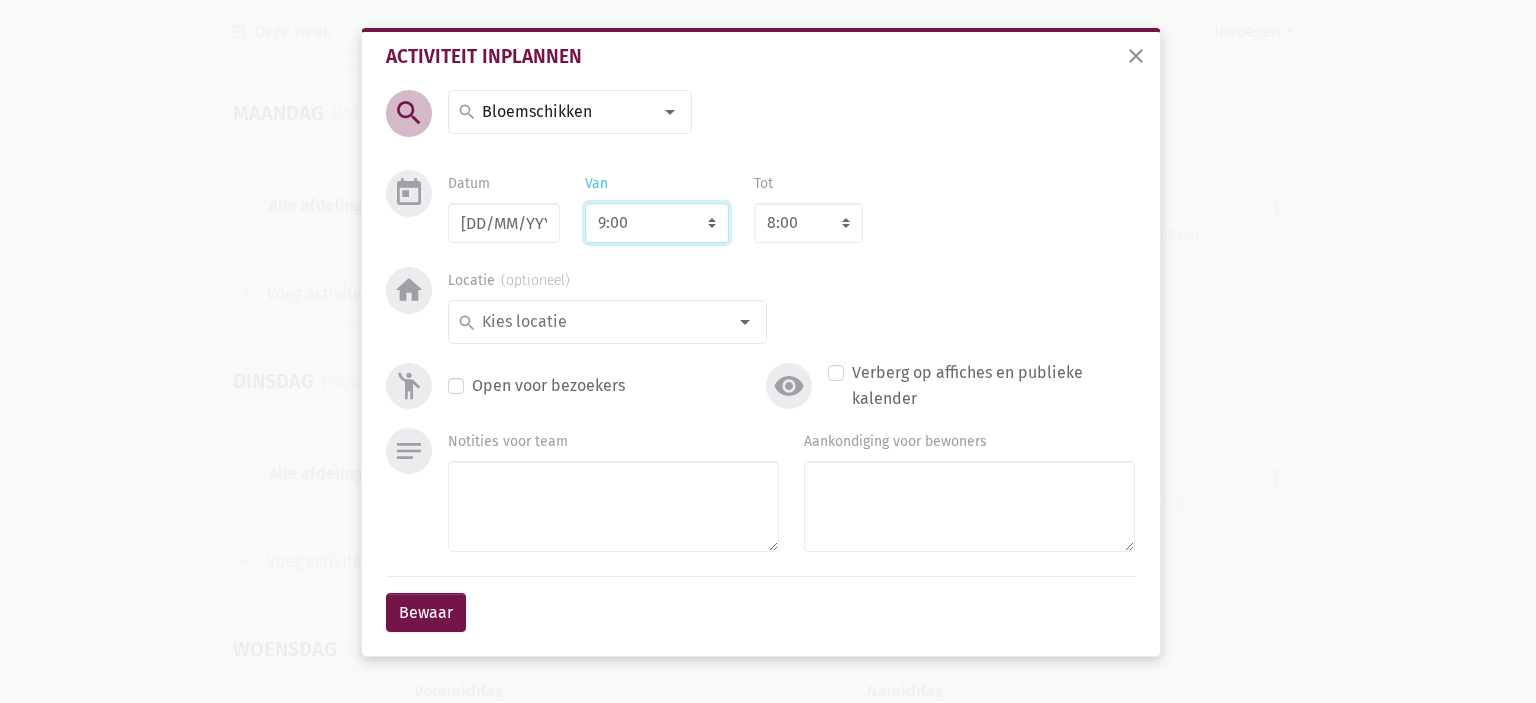 select on "10:00" 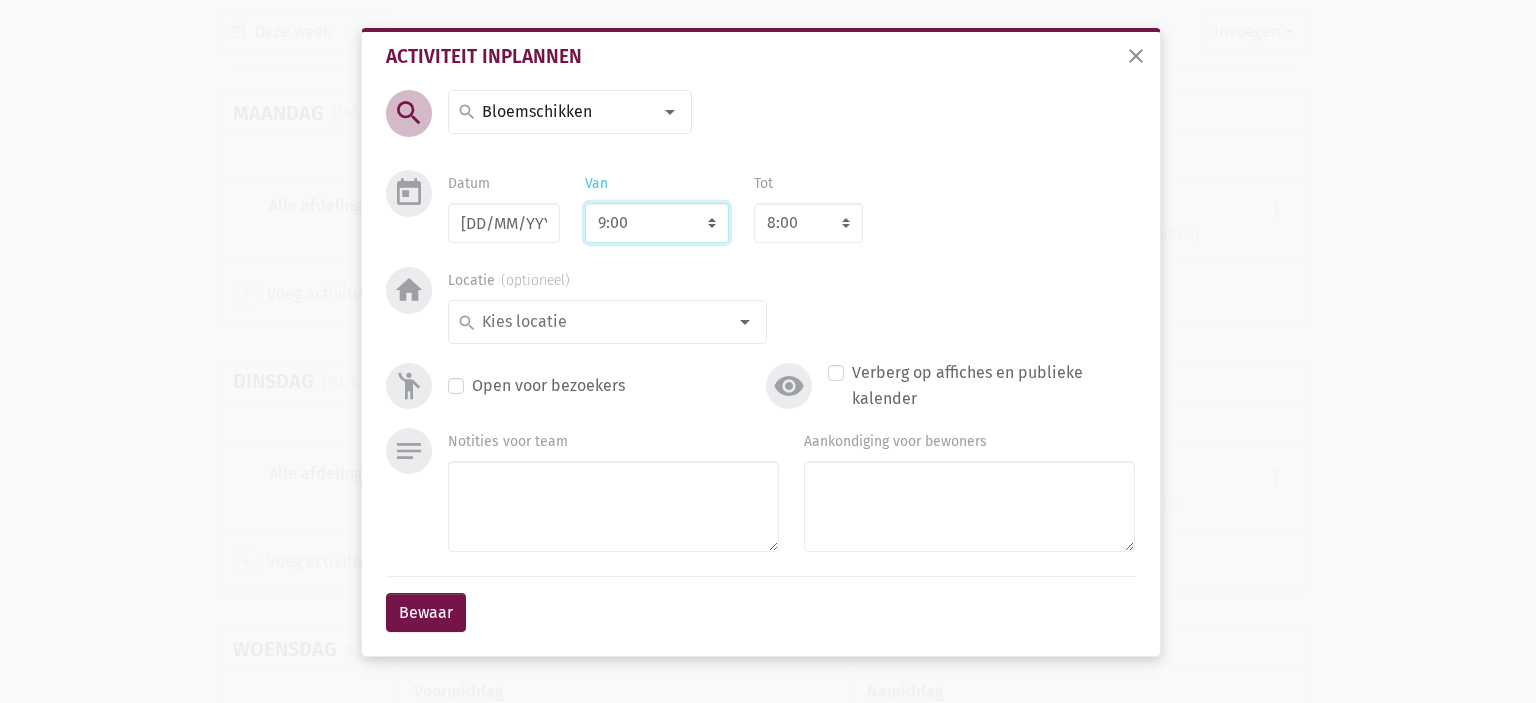 type 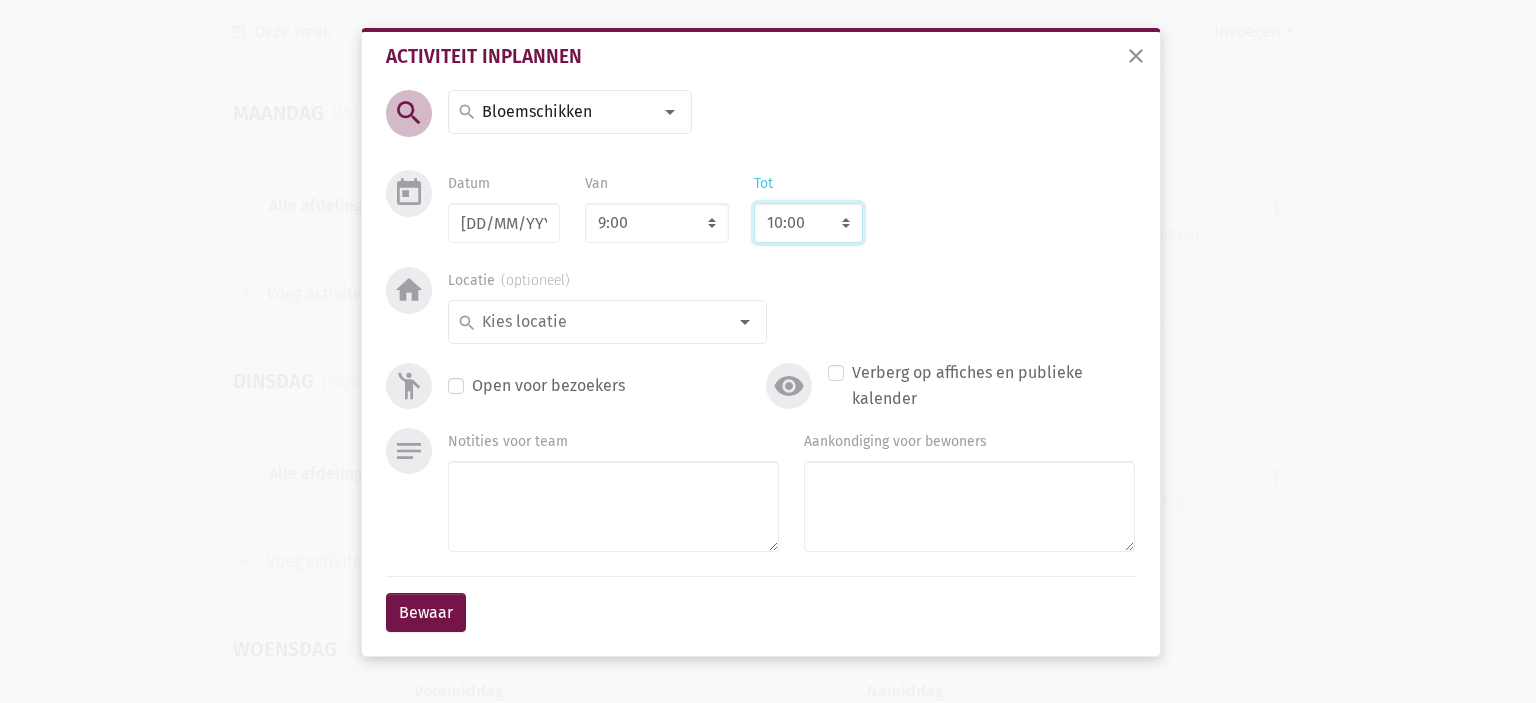 click on "[TIME]
[TIME]
[TIME]
[TIME]
[TIME]
[TIME]
[TIME]
[TIME]
[TIME]
[TIME]
[TIME]
[TIME]
[TIME]
[TIME]
[TIME]
[TIME]
[TIME]
[TIME]
[TIME]
[TIME]
[TIME]
[TIME]
[TIME]
[TIME]
[TIME]
[TIME]
[TIME]
[TIME]
[TIME]
[TIME]
[TIME]
[TIME]
[TIME]
[TIME]
[TIME]
[TIME]
[TIME]
[TIME]
[TIME]
[TIME]
[TIME]
[TIME]
[TIME]
[TIME]
[TIME]
[TIME]
[TIME]
[TIME]
[TIME]
[TIME]
[TIME]
[TIME]
[TIME]
[TIME]
[TIME]
[TIME]
[TIME]
[TIME]
[TIME]" at bounding box center (808, 223) 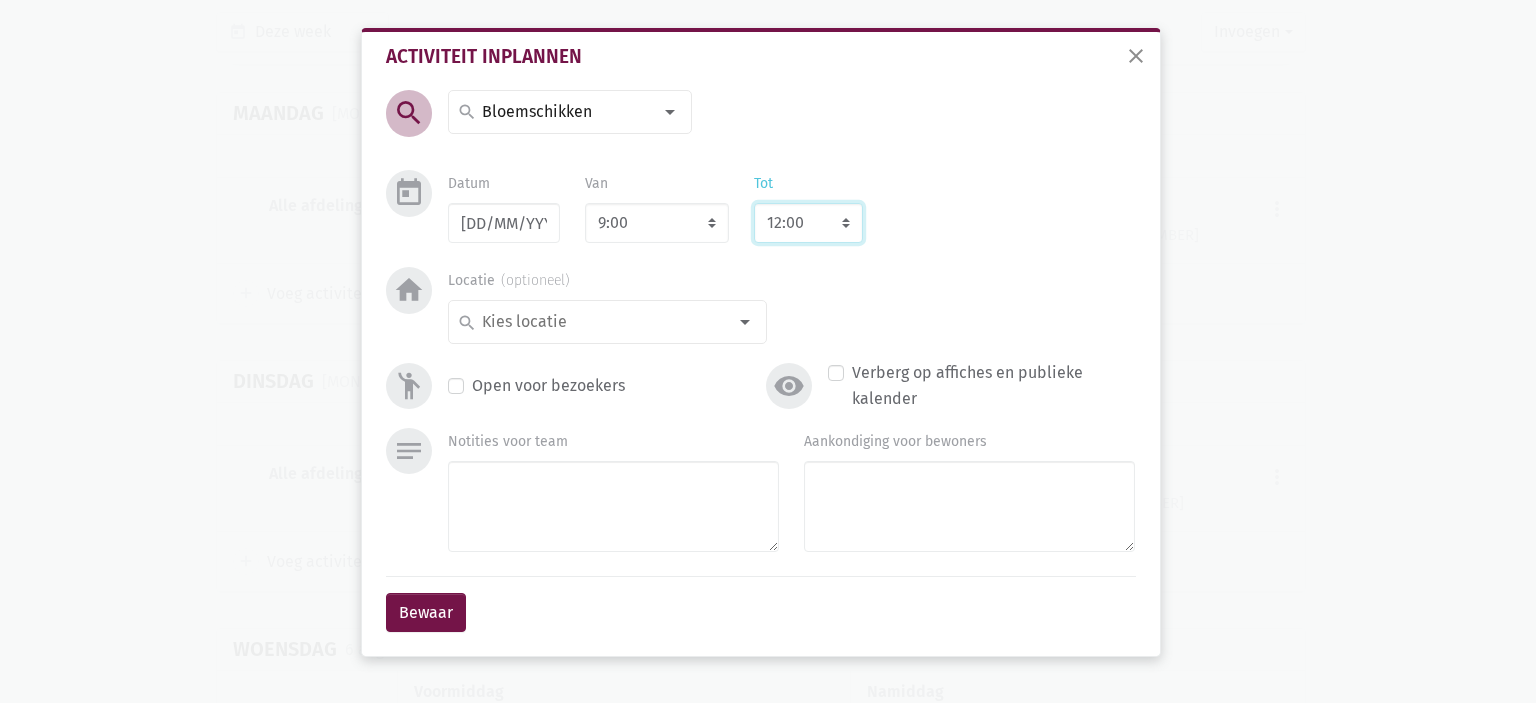 type 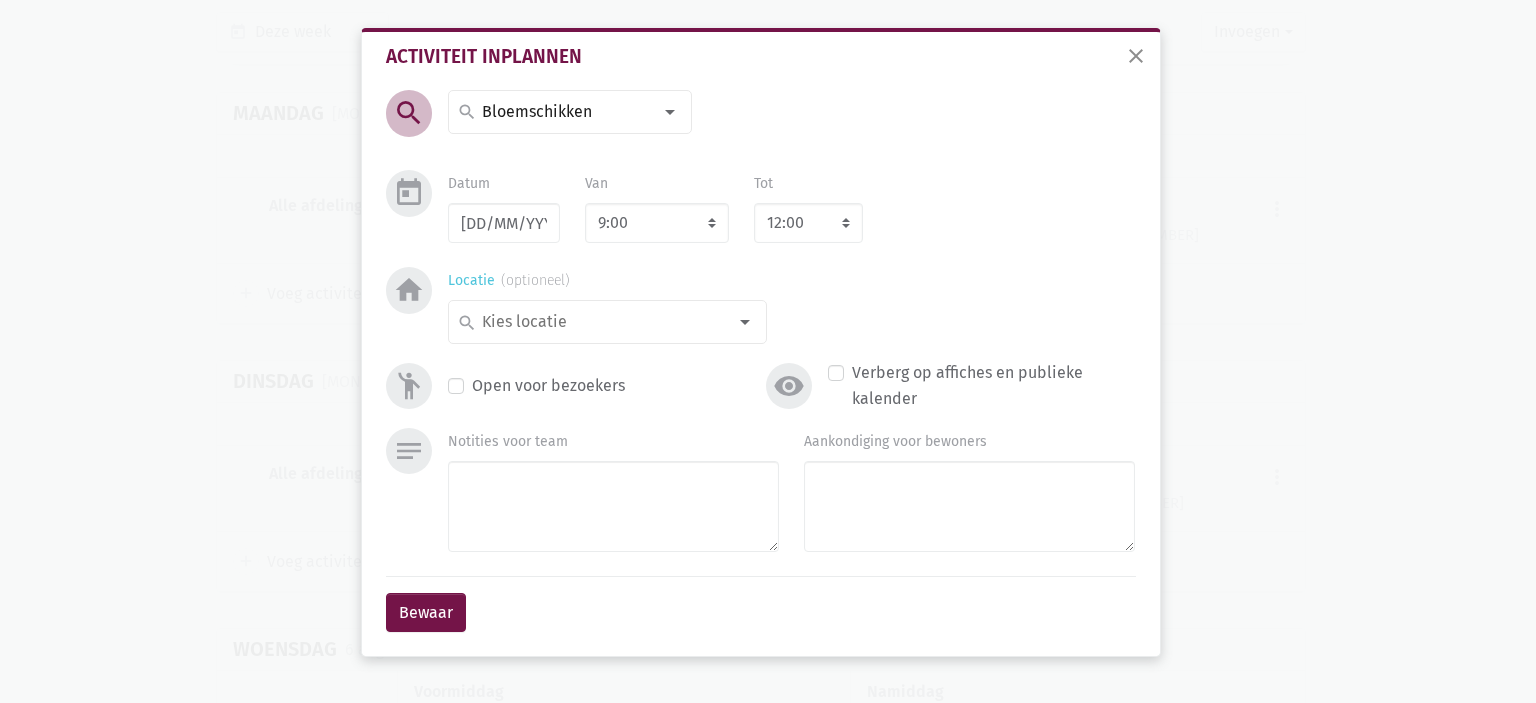click at bounding box center (602, 322) 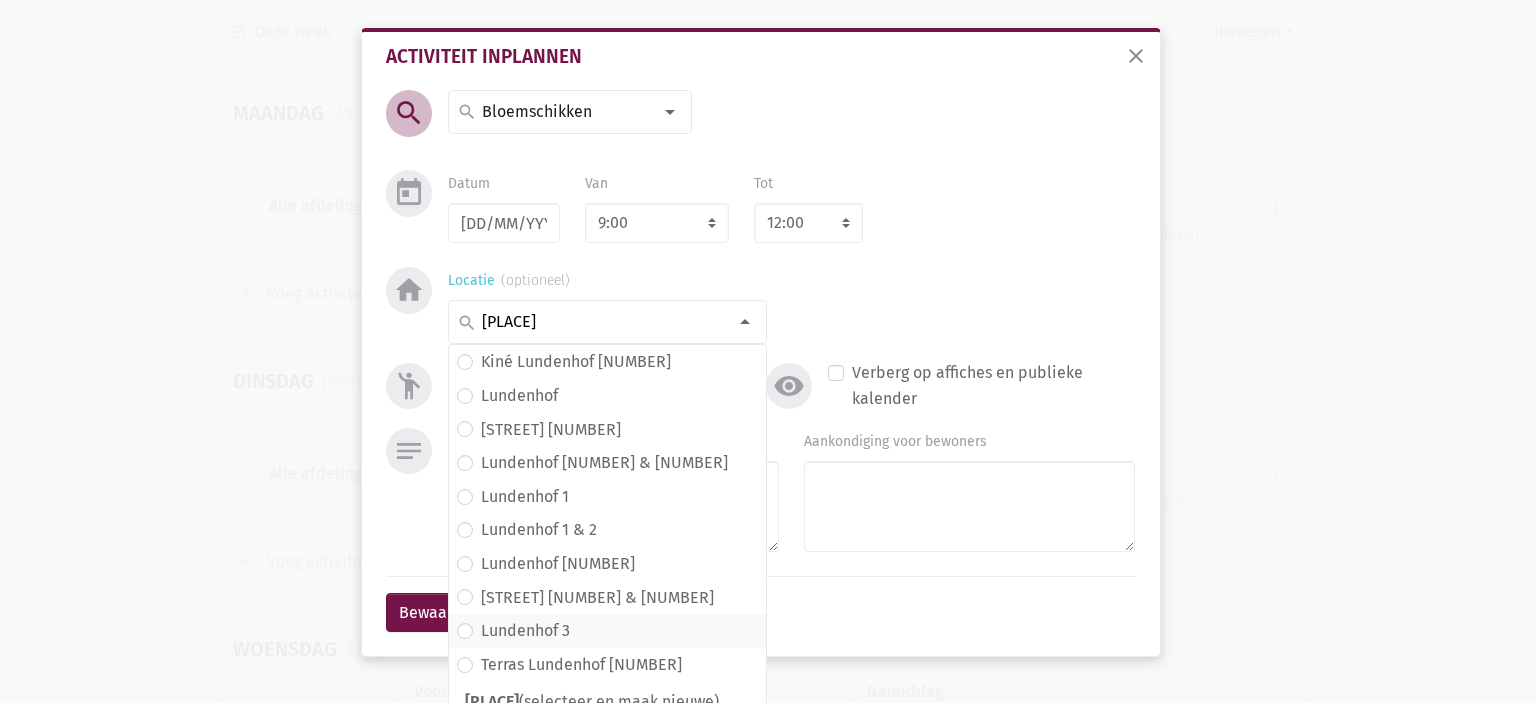 type on "[PLACE]" 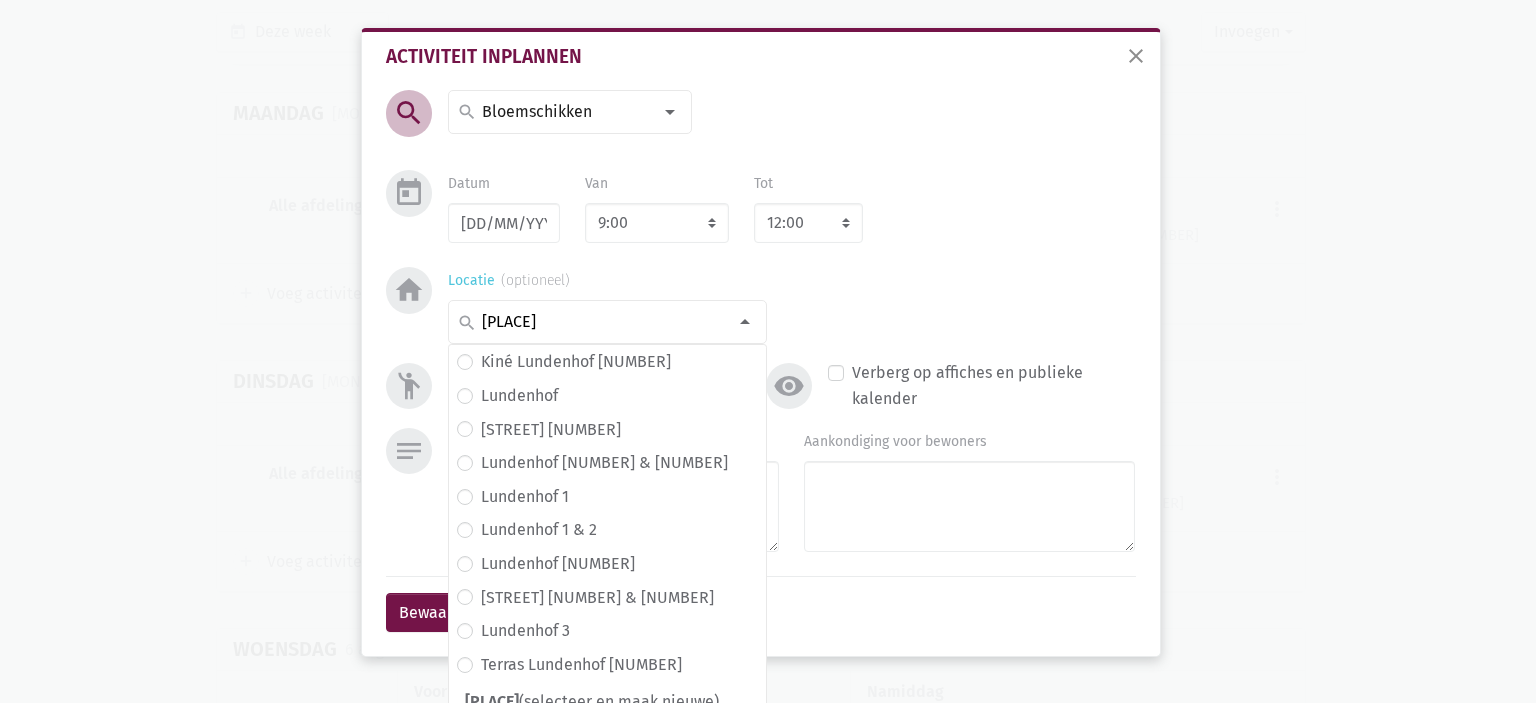 type 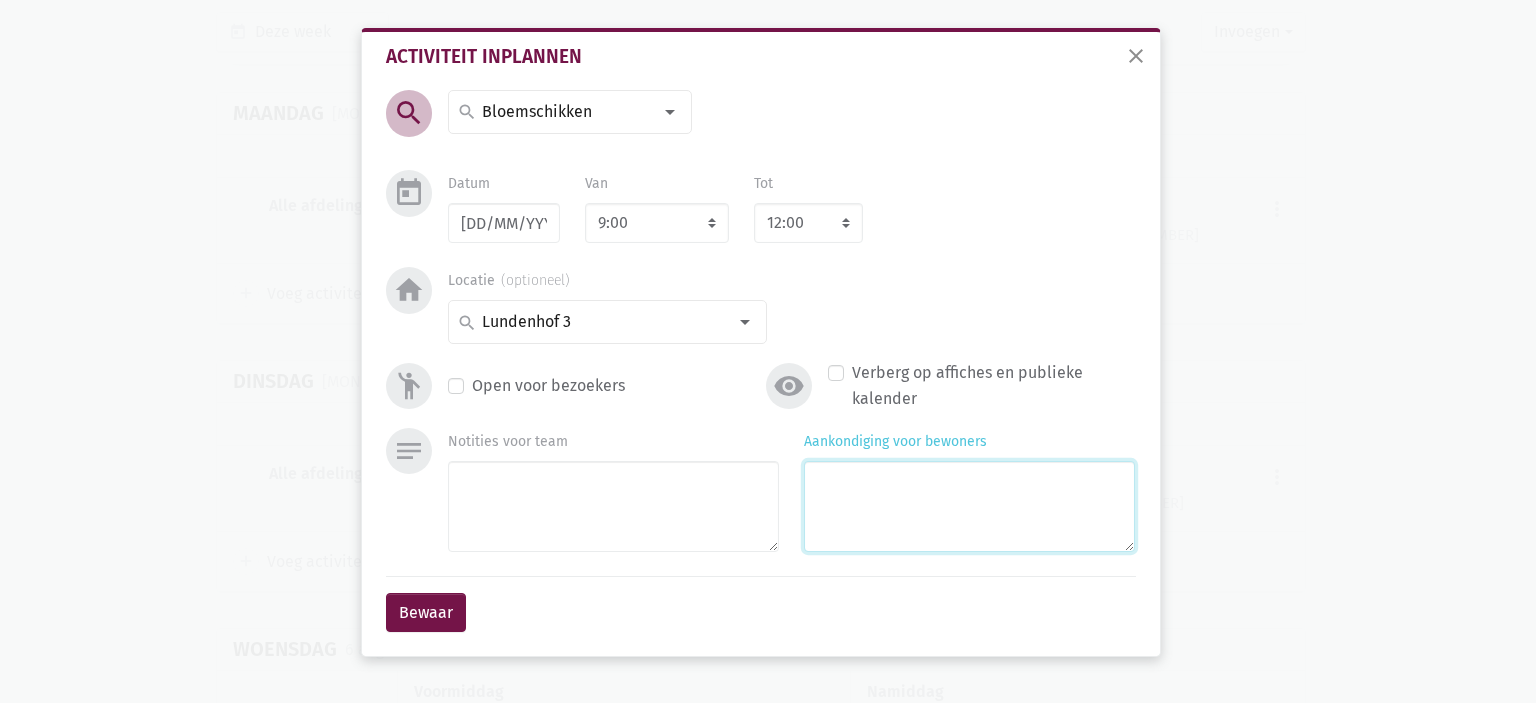 click on "Aankondiging voor bewoners" at bounding box center [969, 506] 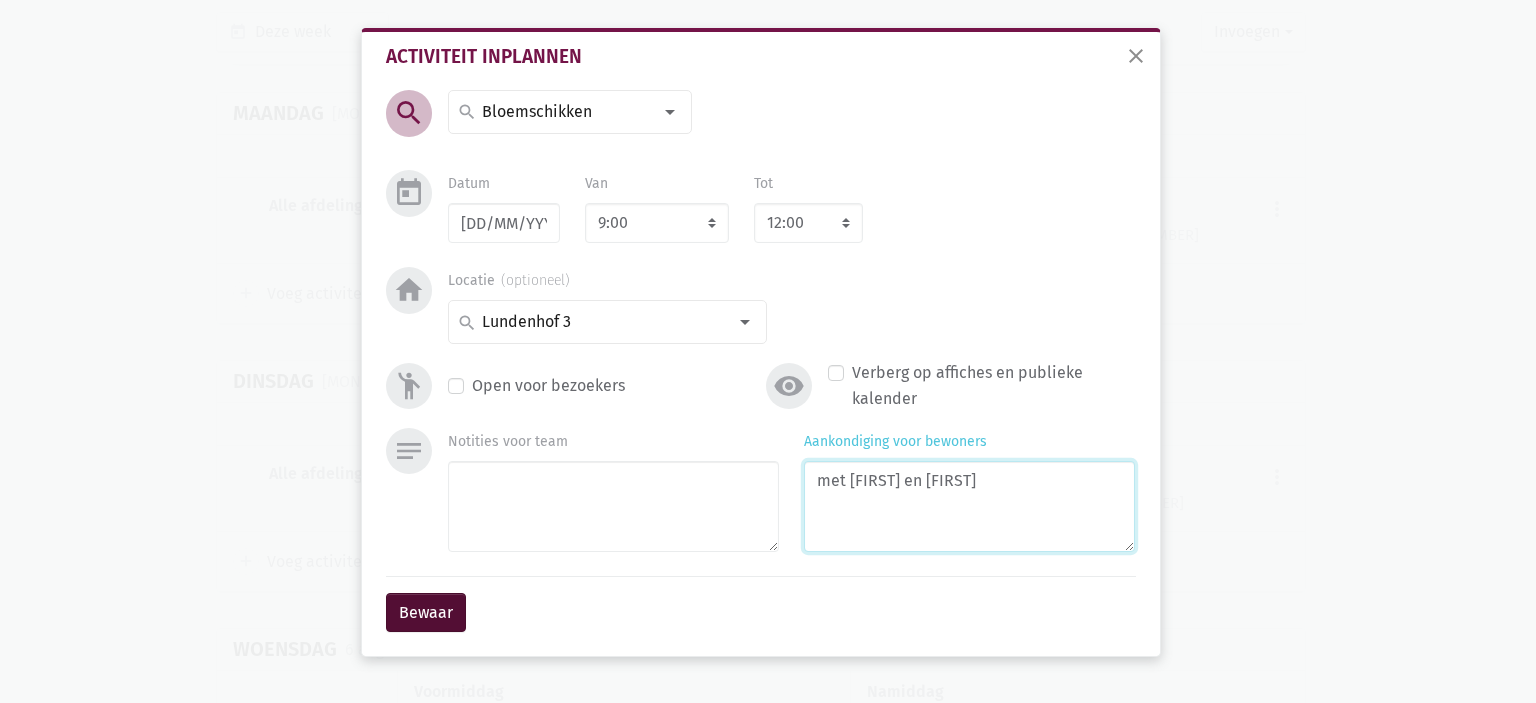 type on "met [FIRST] en [FIRST]" 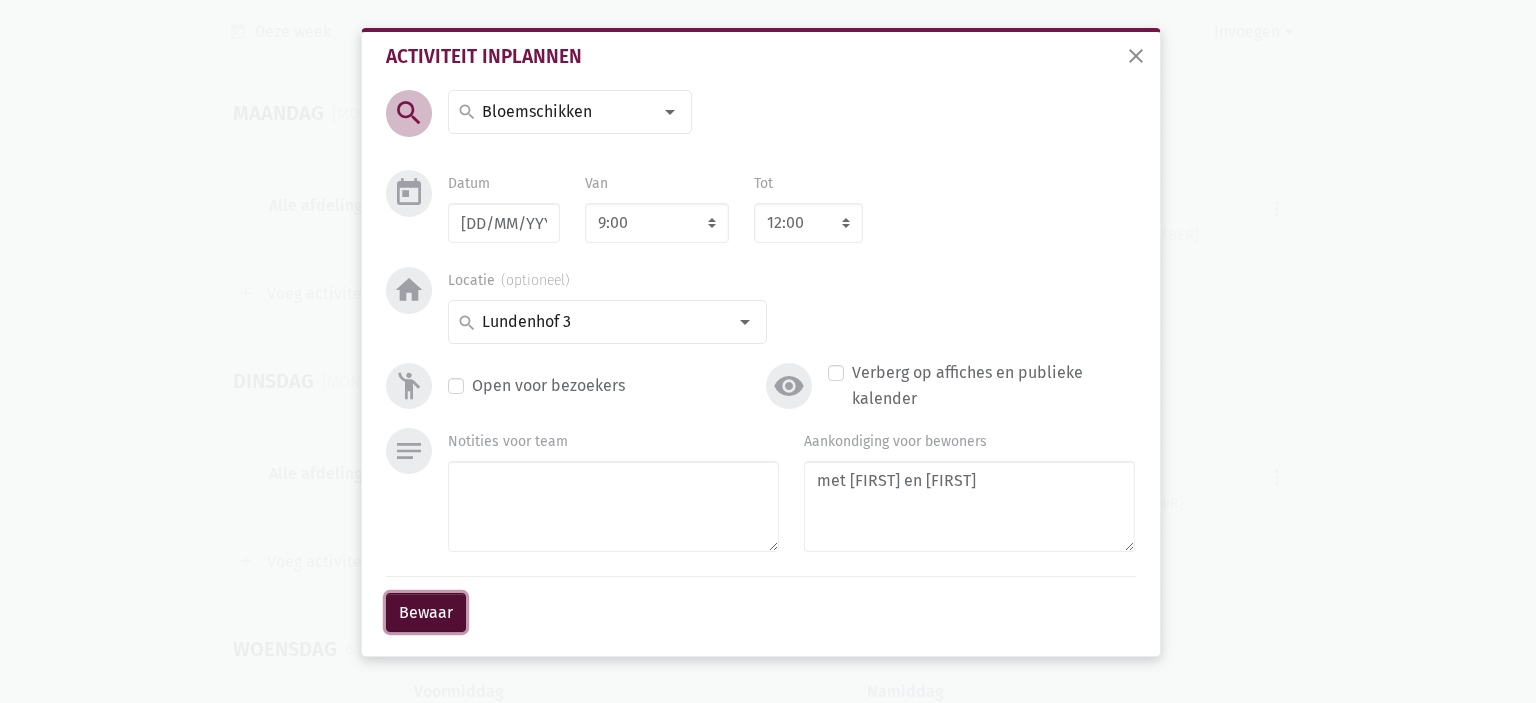 click on "Bewaar" at bounding box center (426, 613) 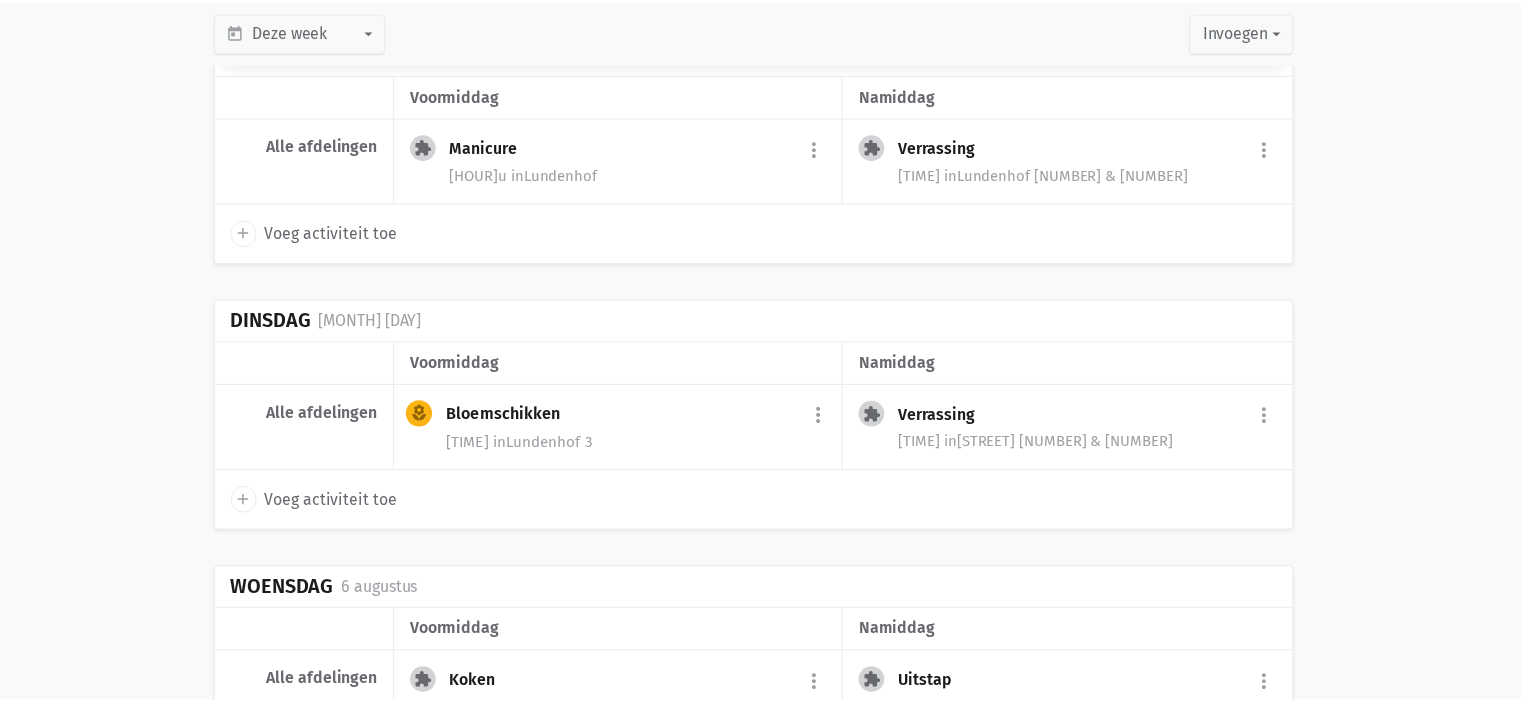 scroll, scrollTop: 1170, scrollLeft: 0, axis: vertical 